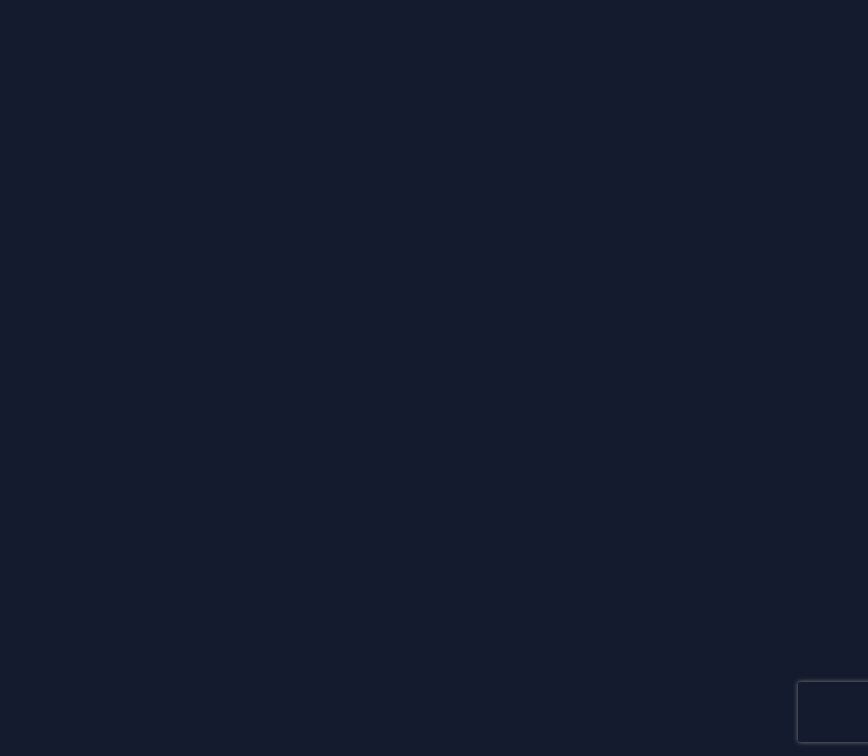 scroll, scrollTop: 0, scrollLeft: 0, axis: both 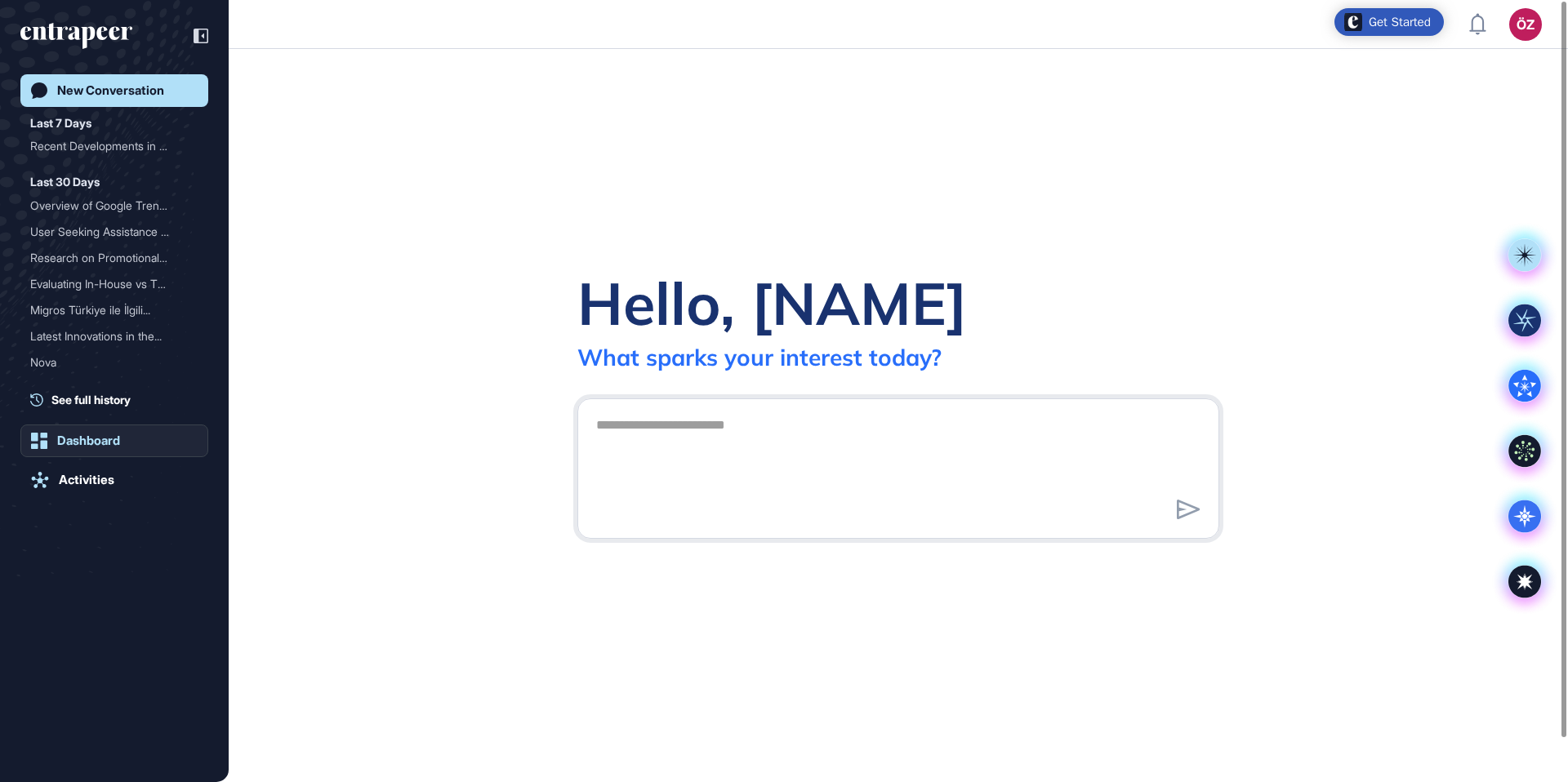 click on "Dashboard" at bounding box center [88, 441] 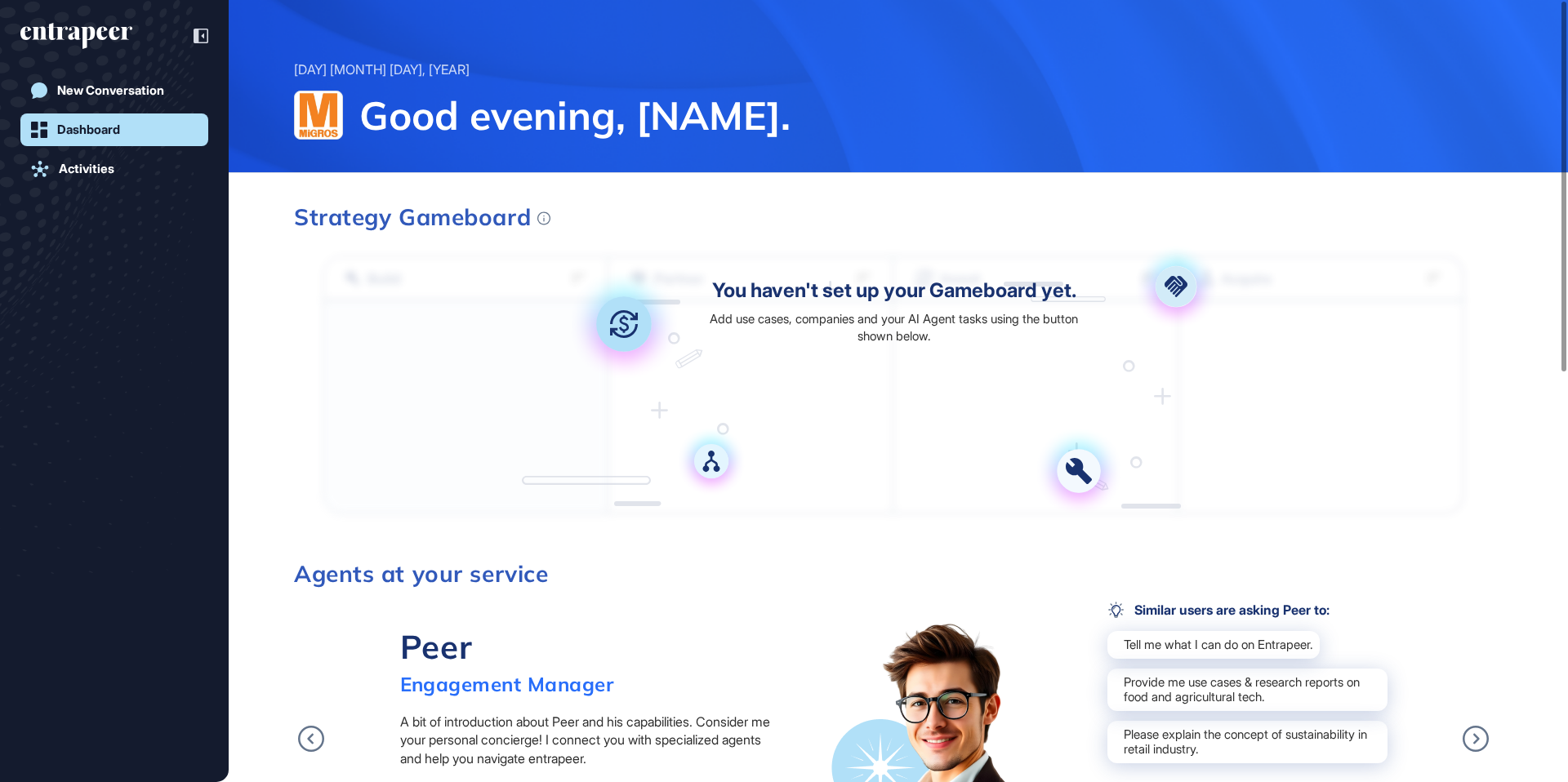 scroll, scrollTop: 0, scrollLeft: 0, axis: both 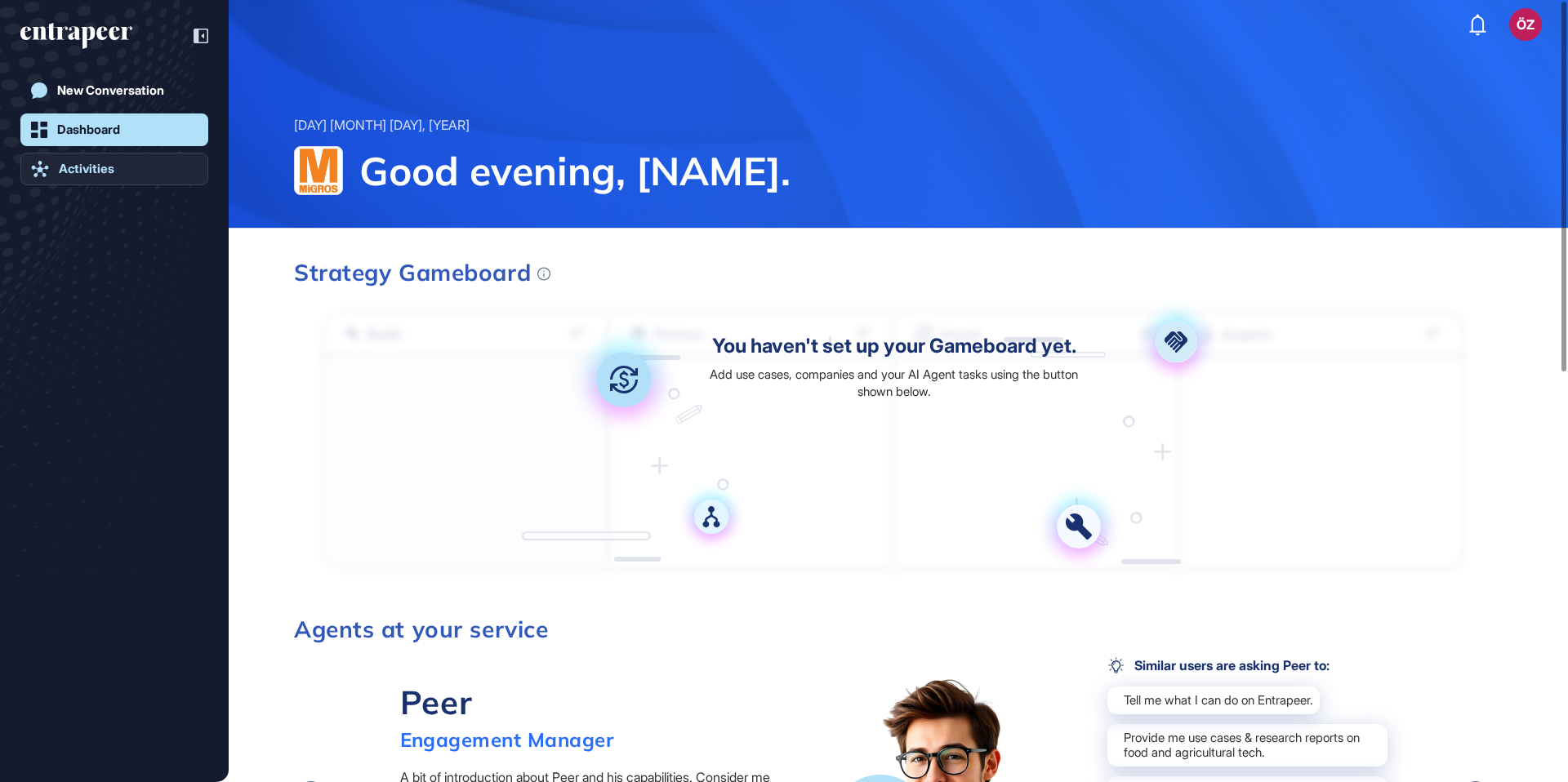 click on "Activities" at bounding box center (87, 169) 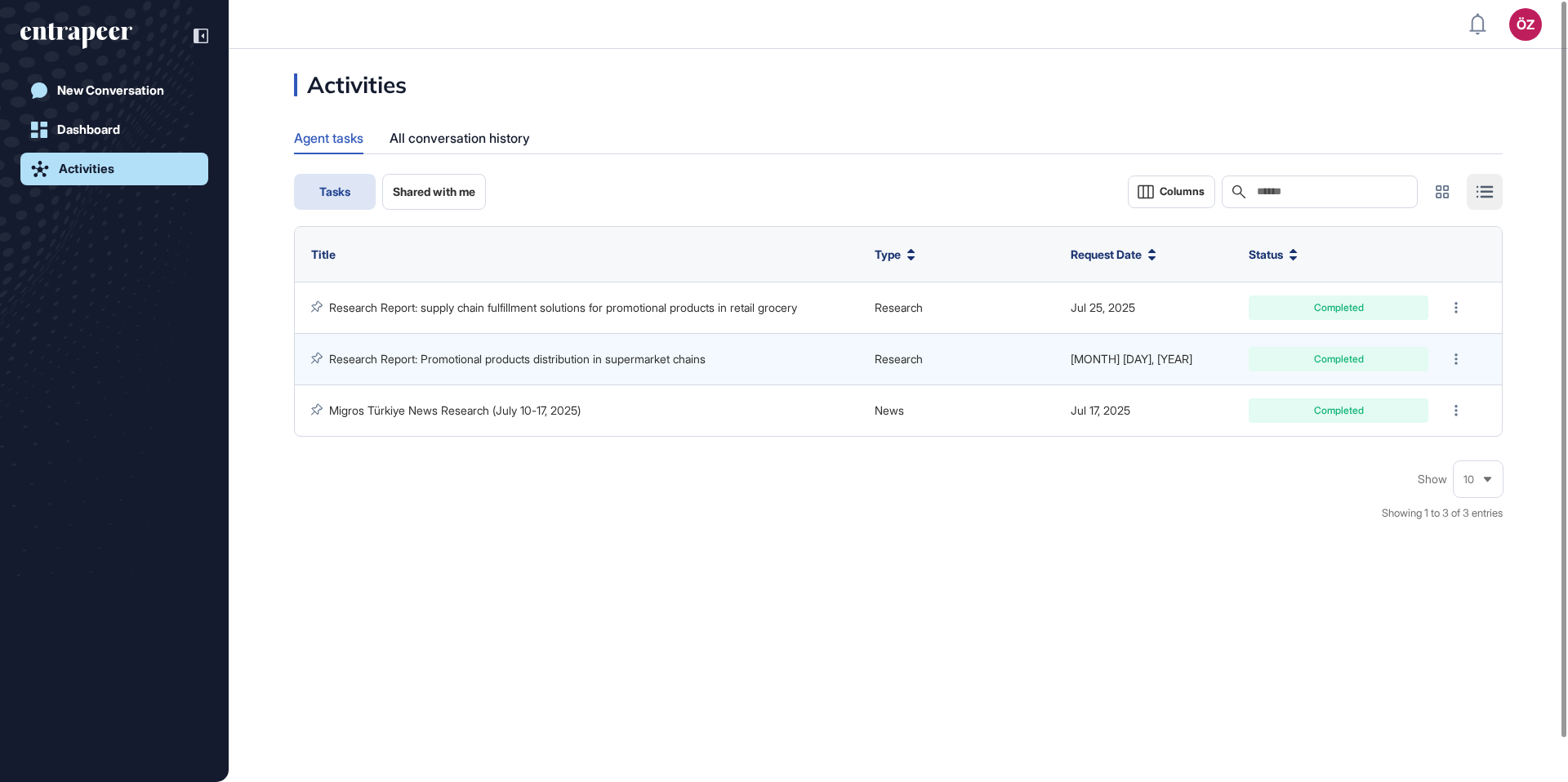 click on "Shared with me" at bounding box center (434, 192) 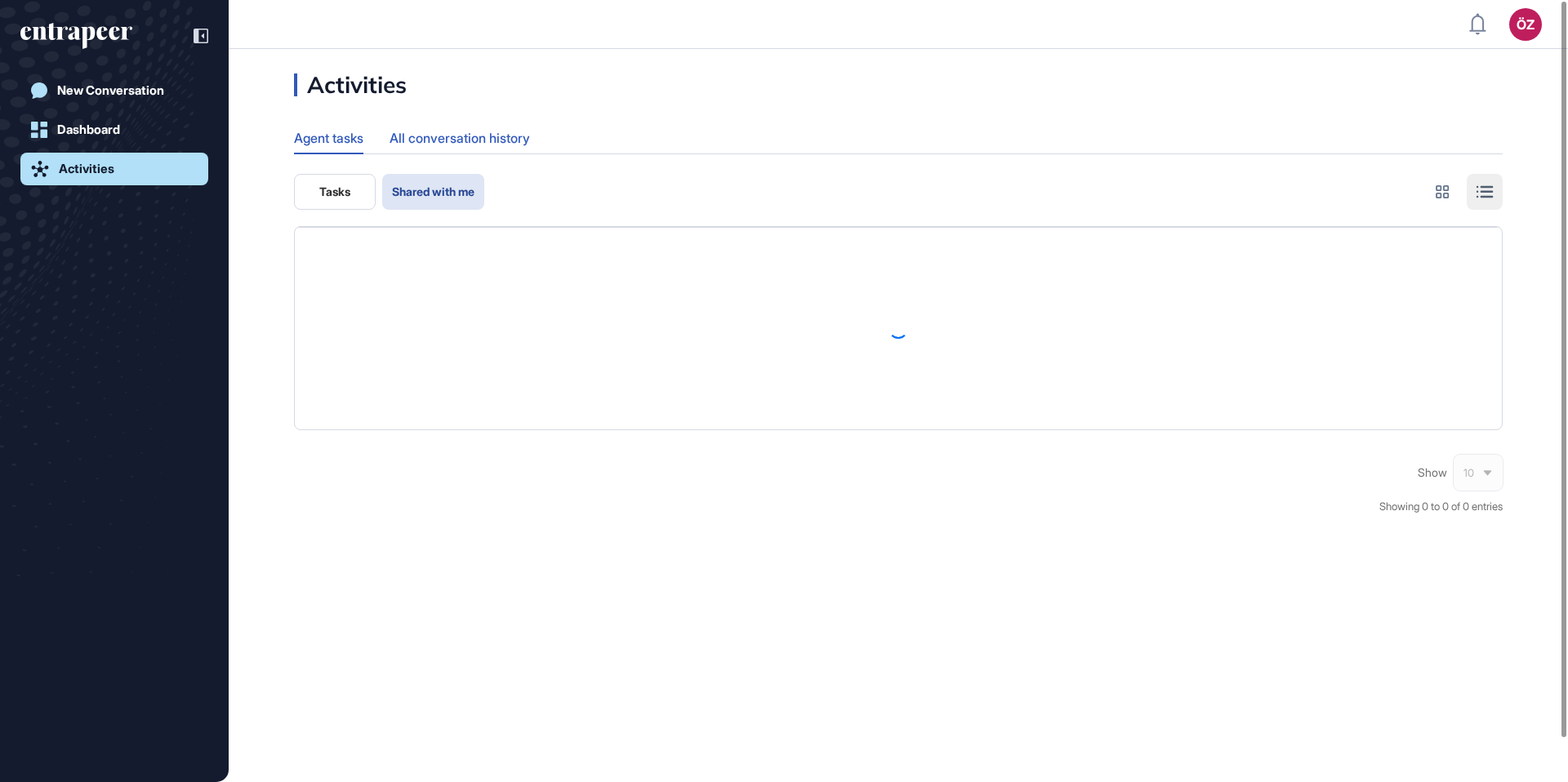 click on "All conversation history" at bounding box center [460, 138] 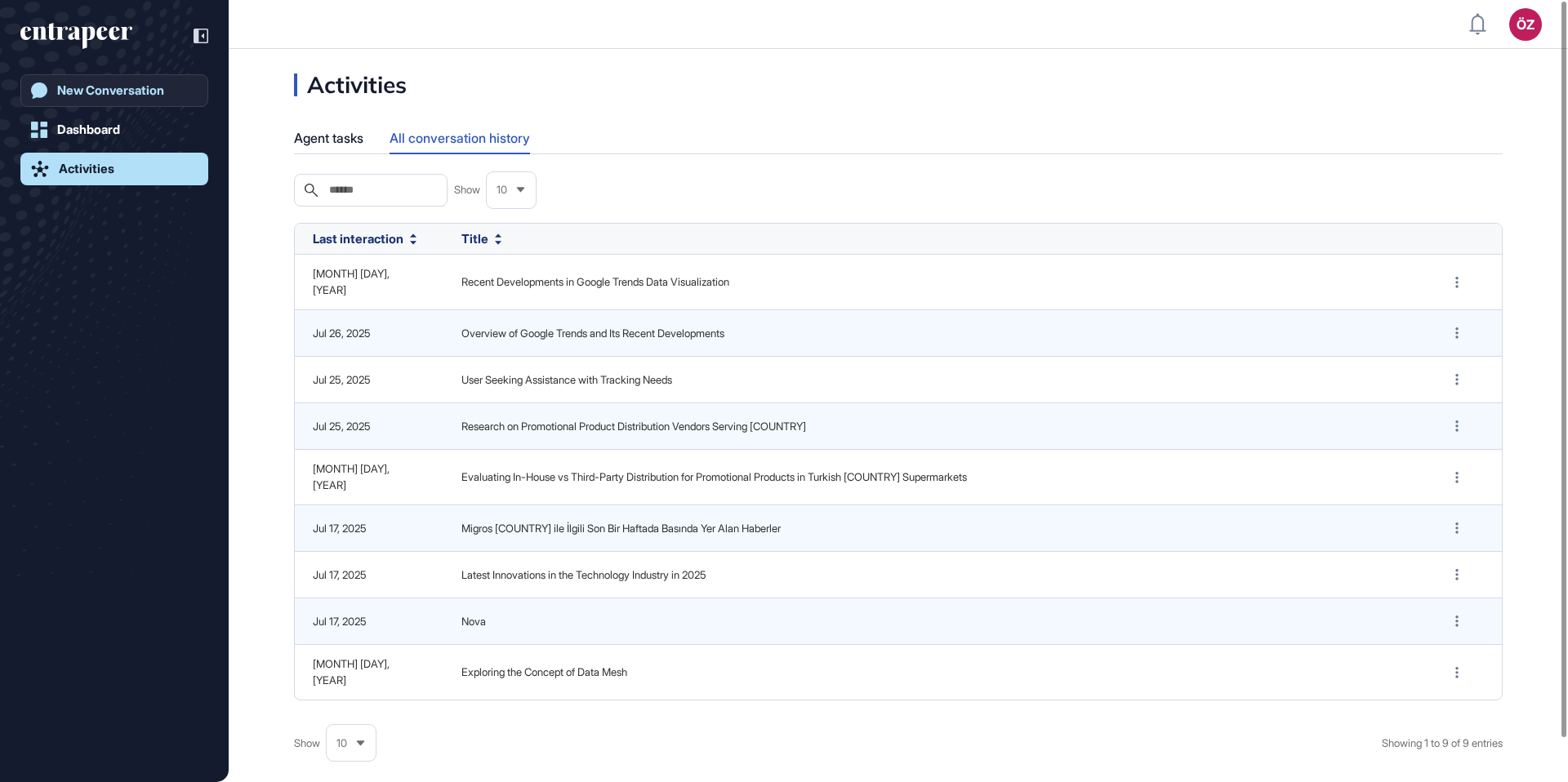 click on "New Conversation" 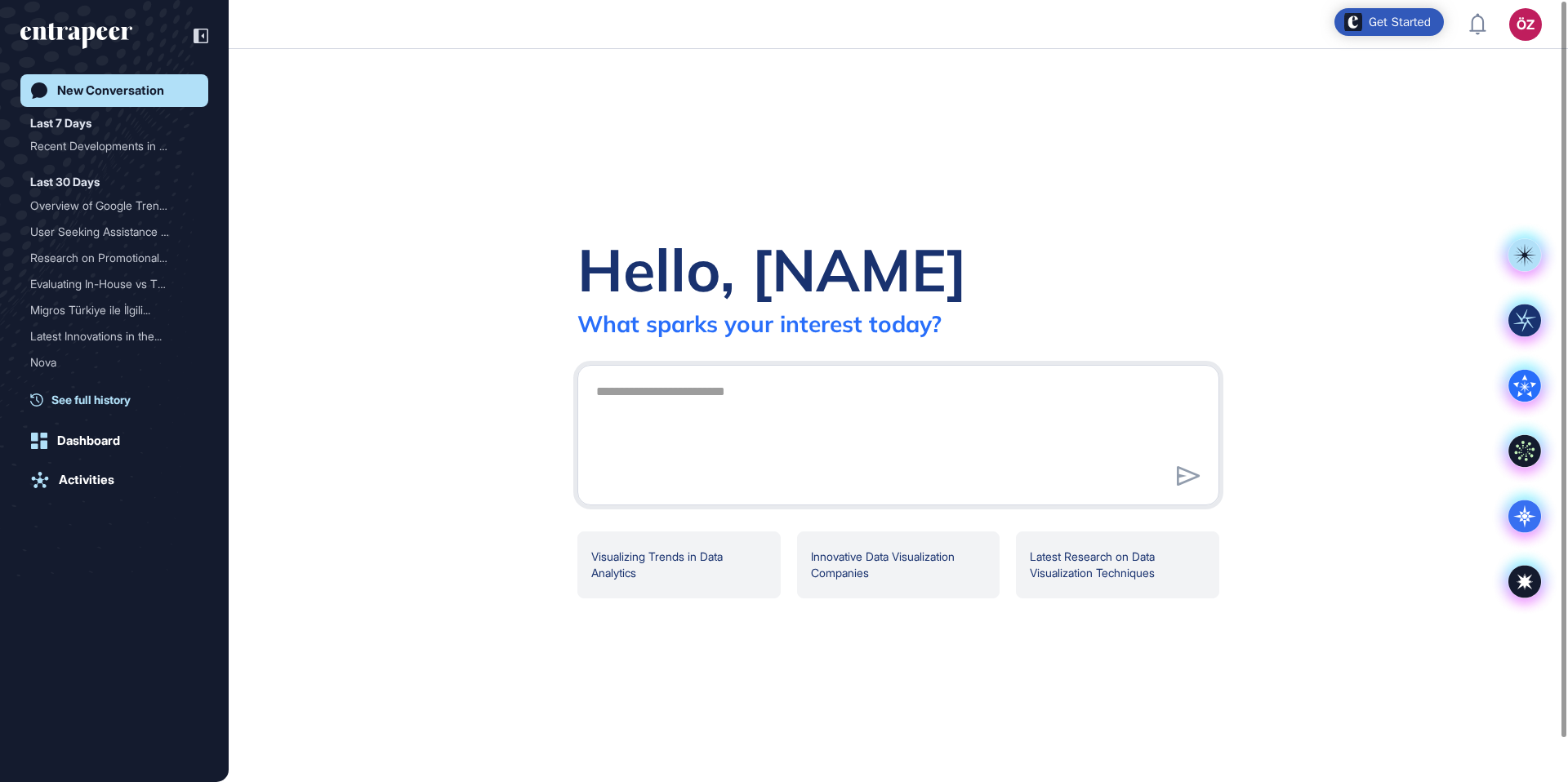 click on "See full history" at bounding box center [91, 399] 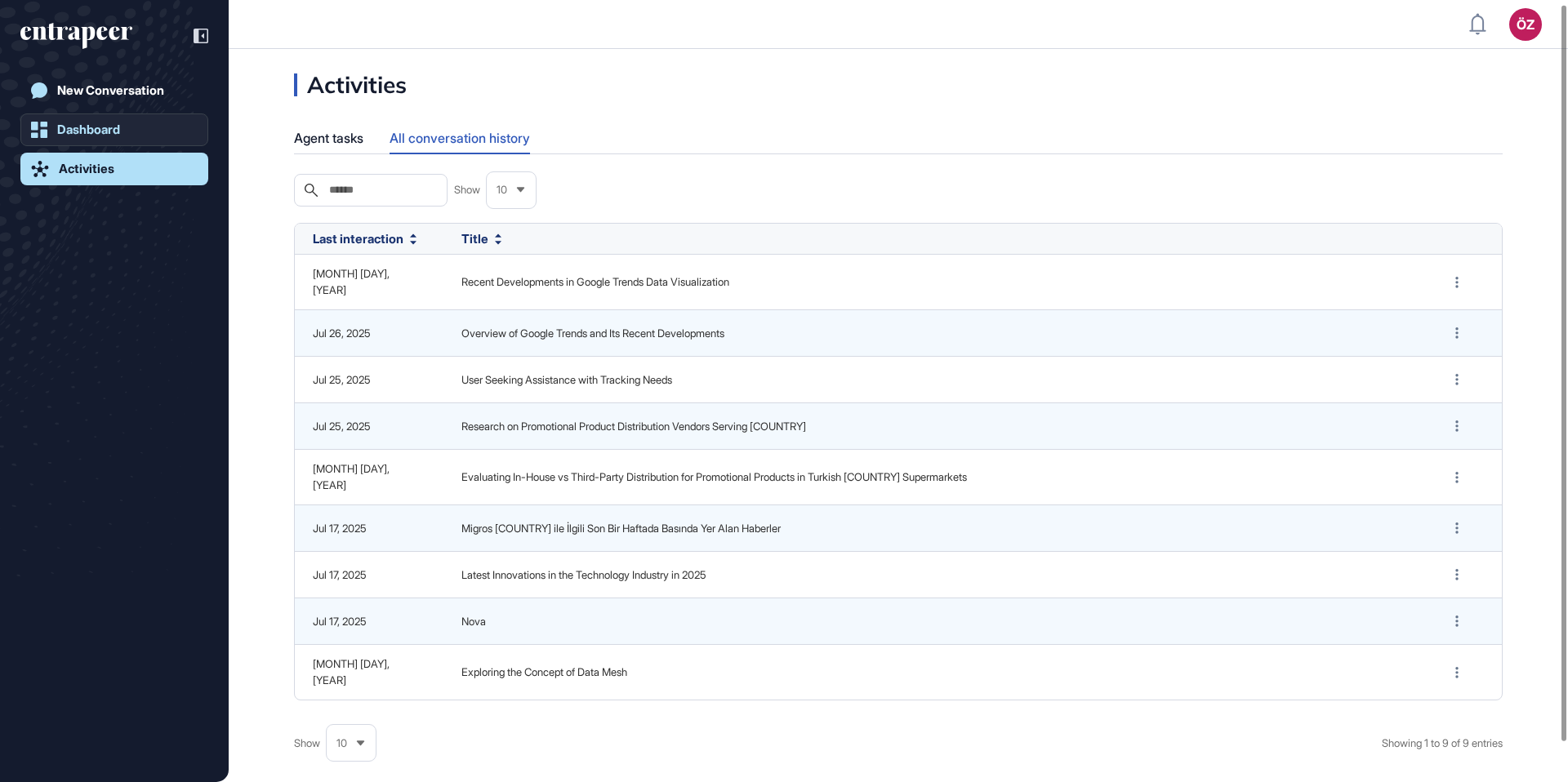 scroll, scrollTop: 4, scrollLeft: 0, axis: vertical 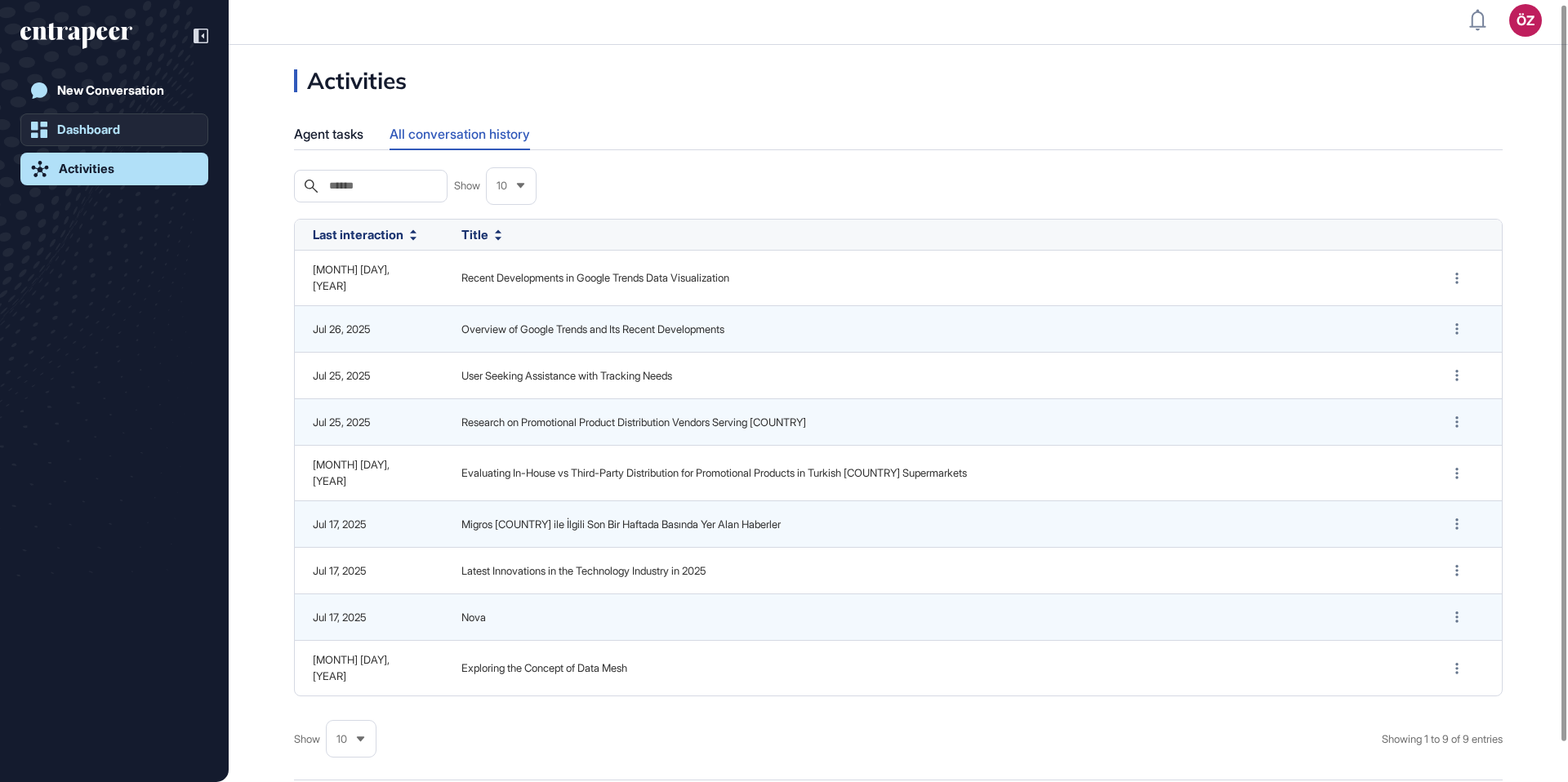 click on "Dashboard" at bounding box center (88, 130) 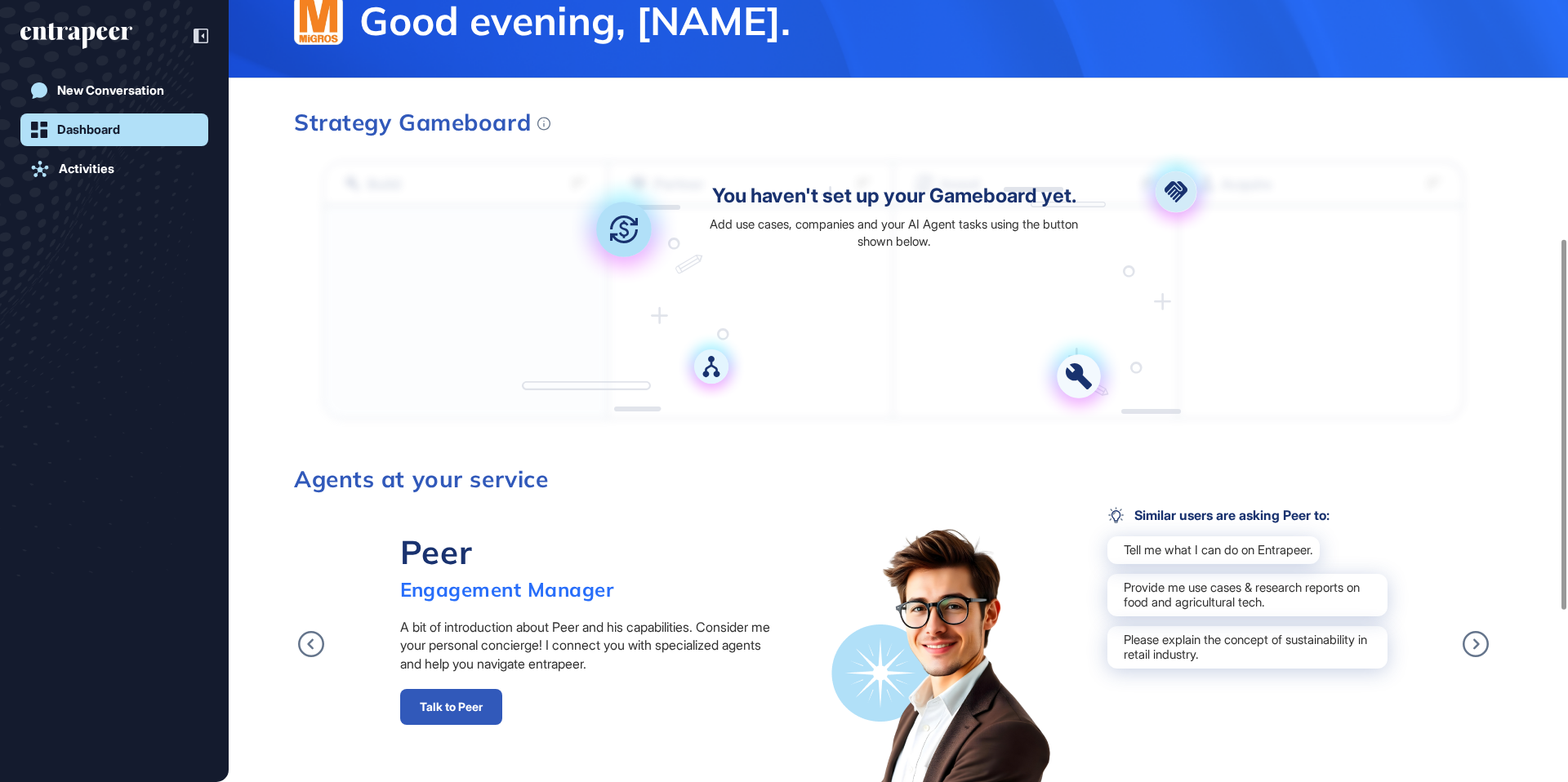 scroll, scrollTop: 0, scrollLeft: 0, axis: both 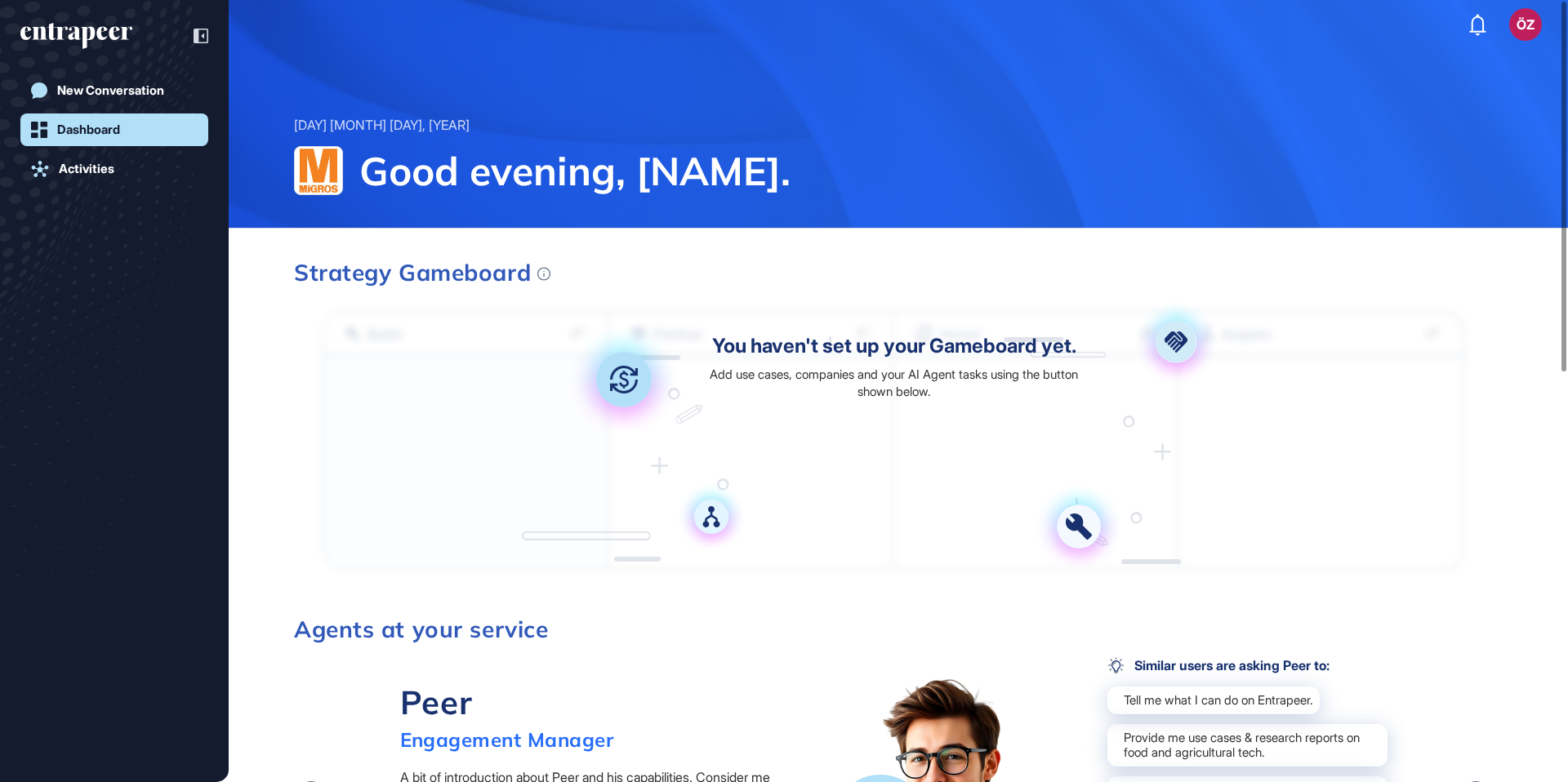 click on "Dashboard" at bounding box center (88, 130) 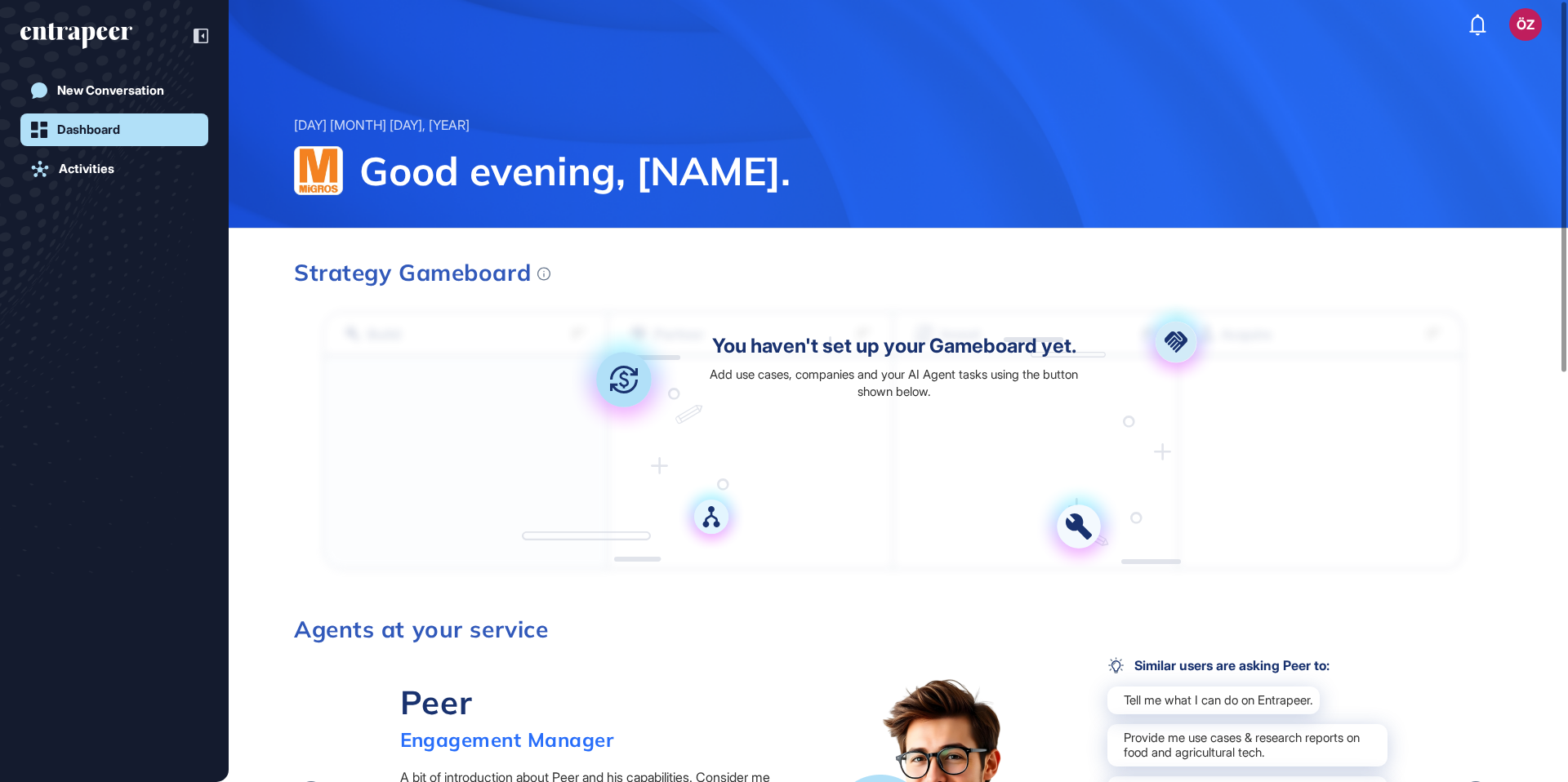 scroll, scrollTop: 864, scrollLeft: 0, axis: vertical 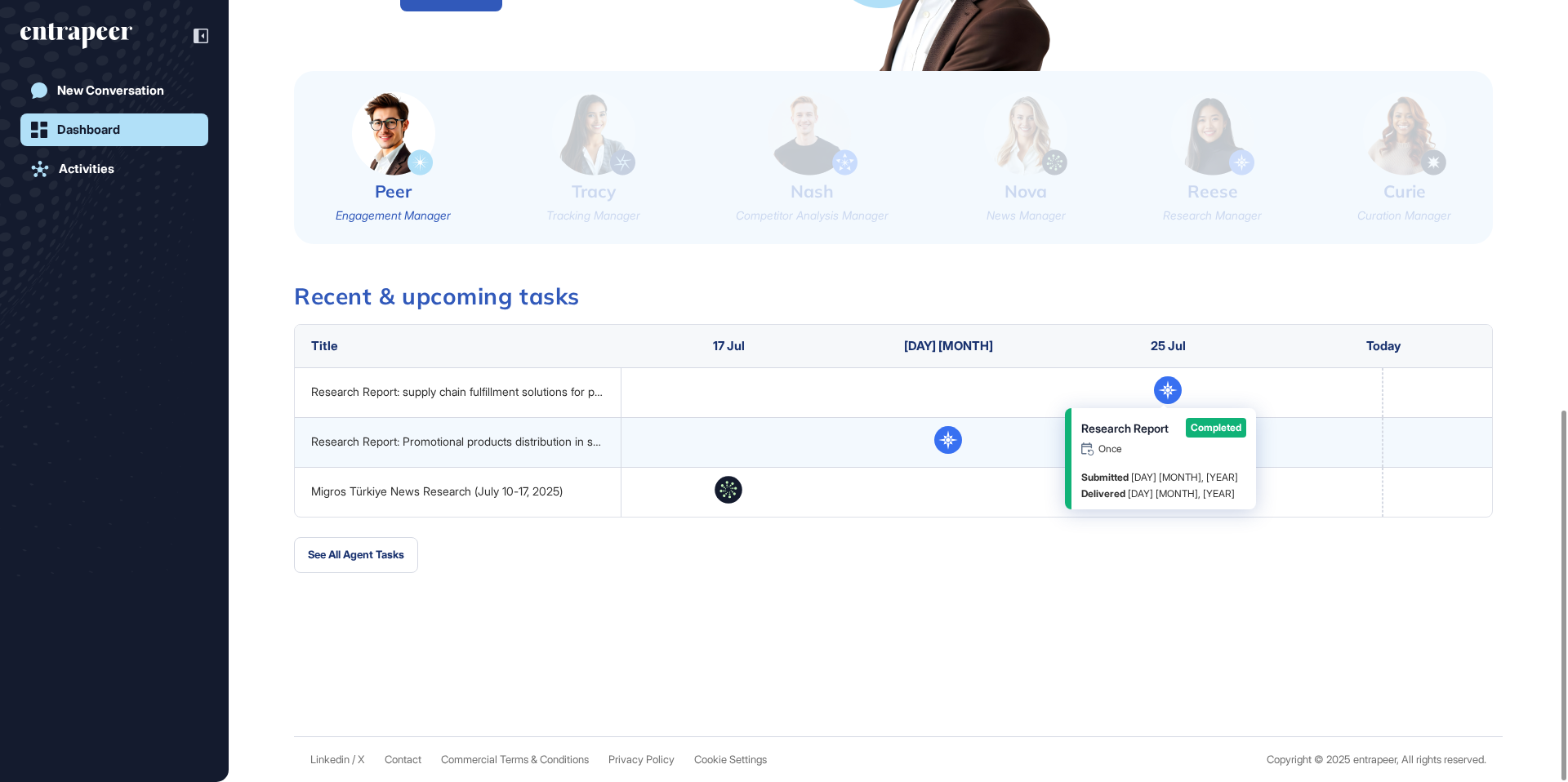 click 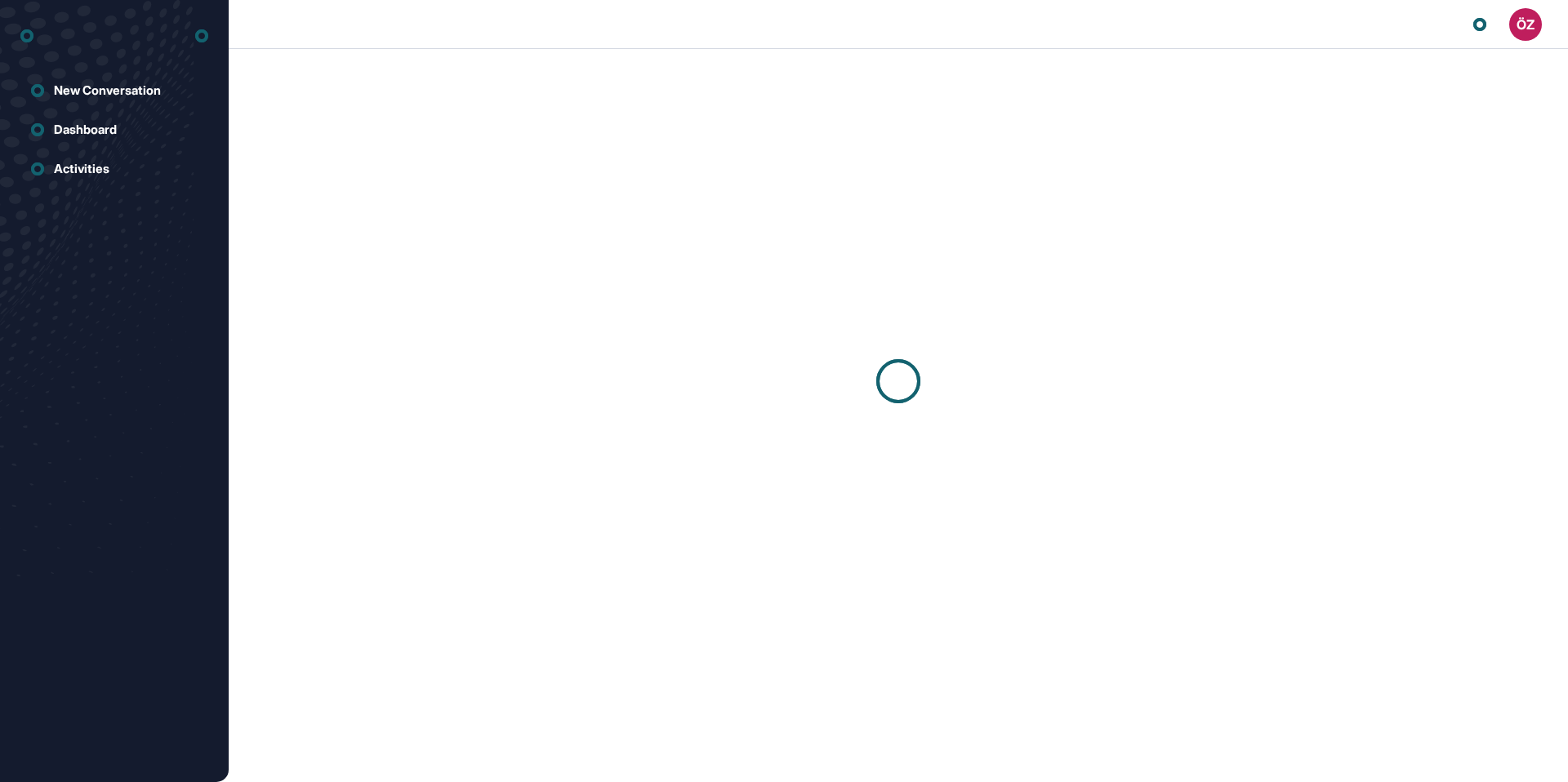 scroll, scrollTop: 0, scrollLeft: 0, axis: both 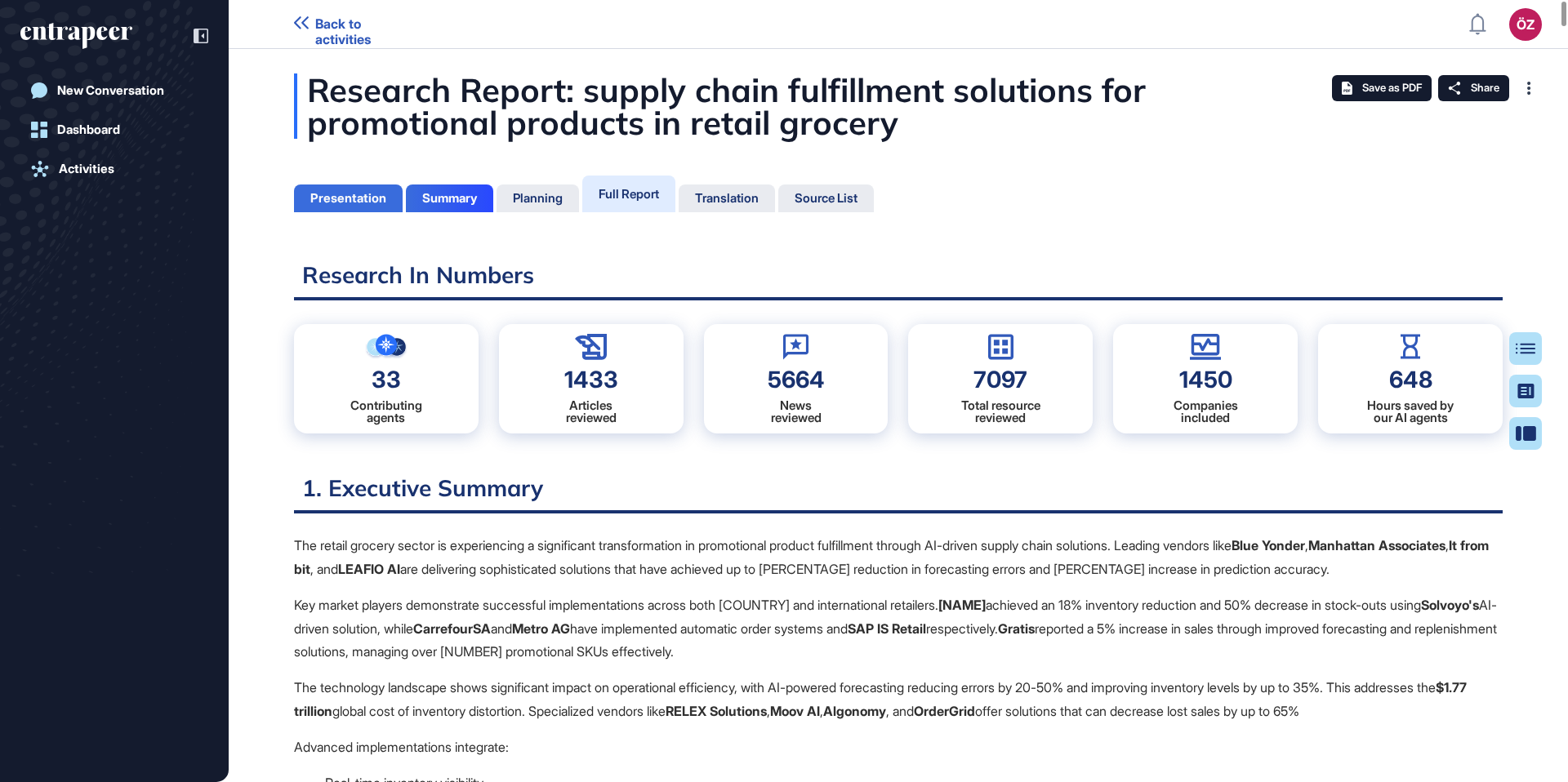 click on "Presentation" at bounding box center [348, 198] 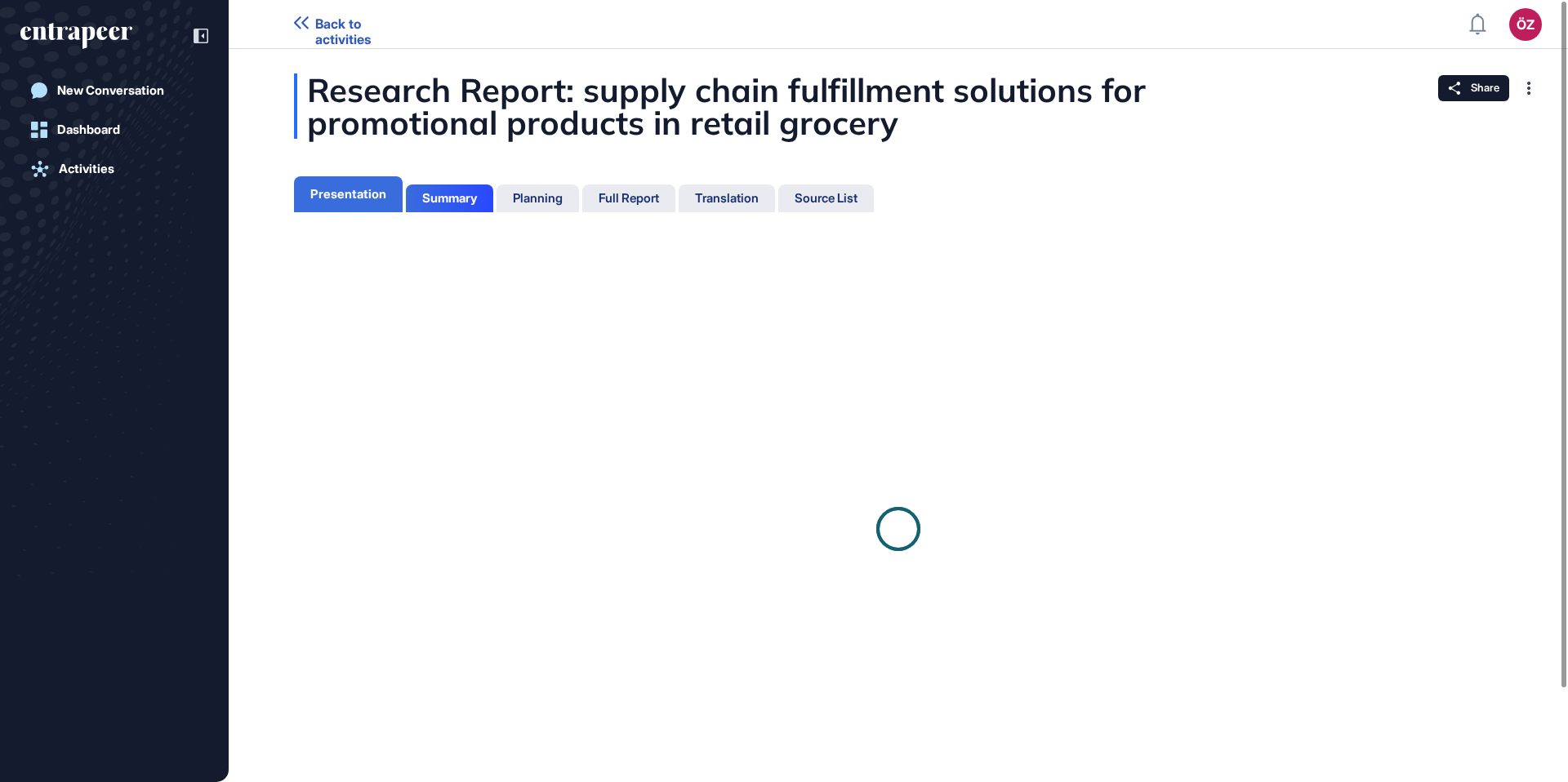 scroll, scrollTop: 700, scrollLeft: 4, axis: both 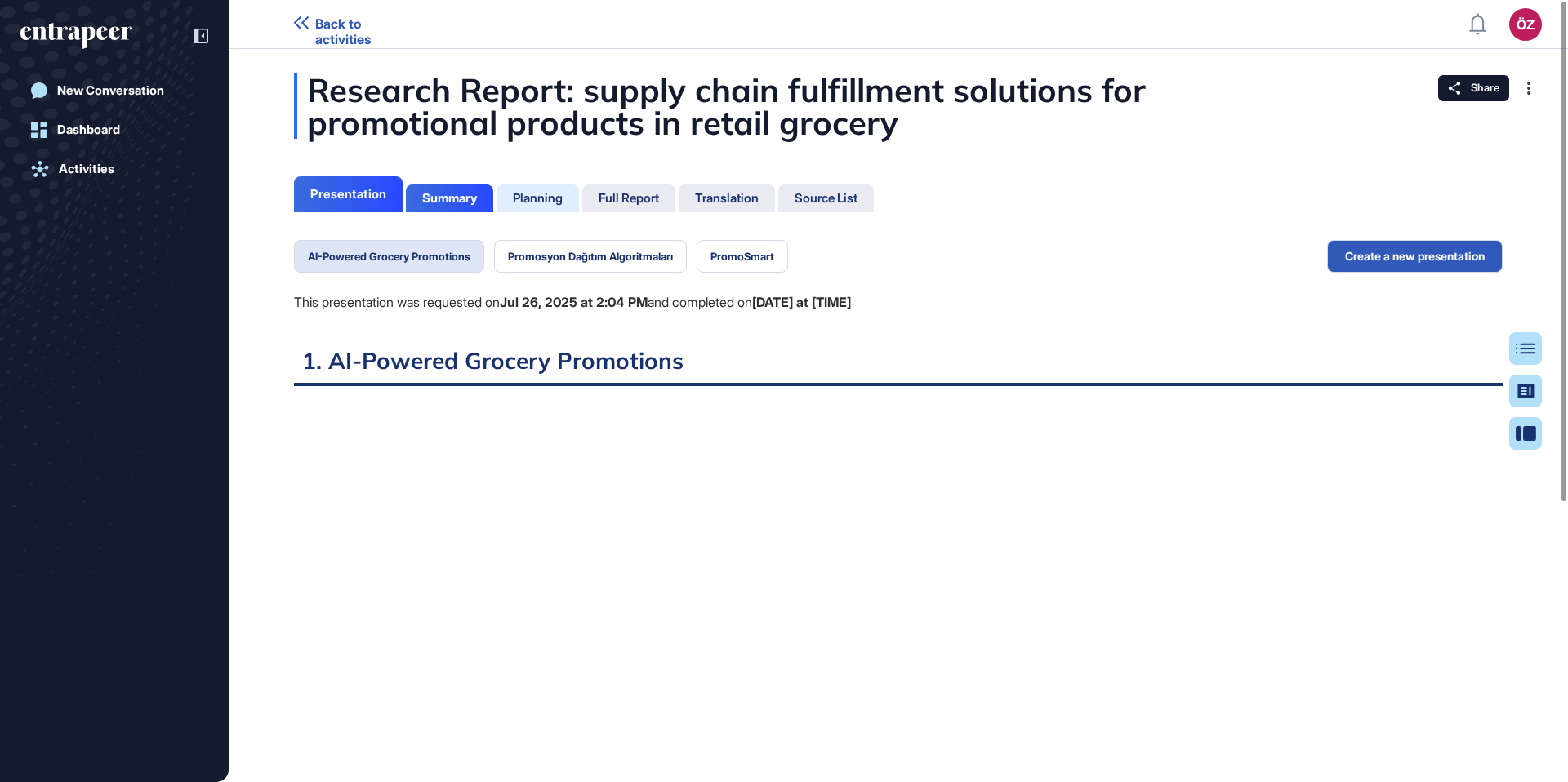 click on "Planning" at bounding box center (537, 198) 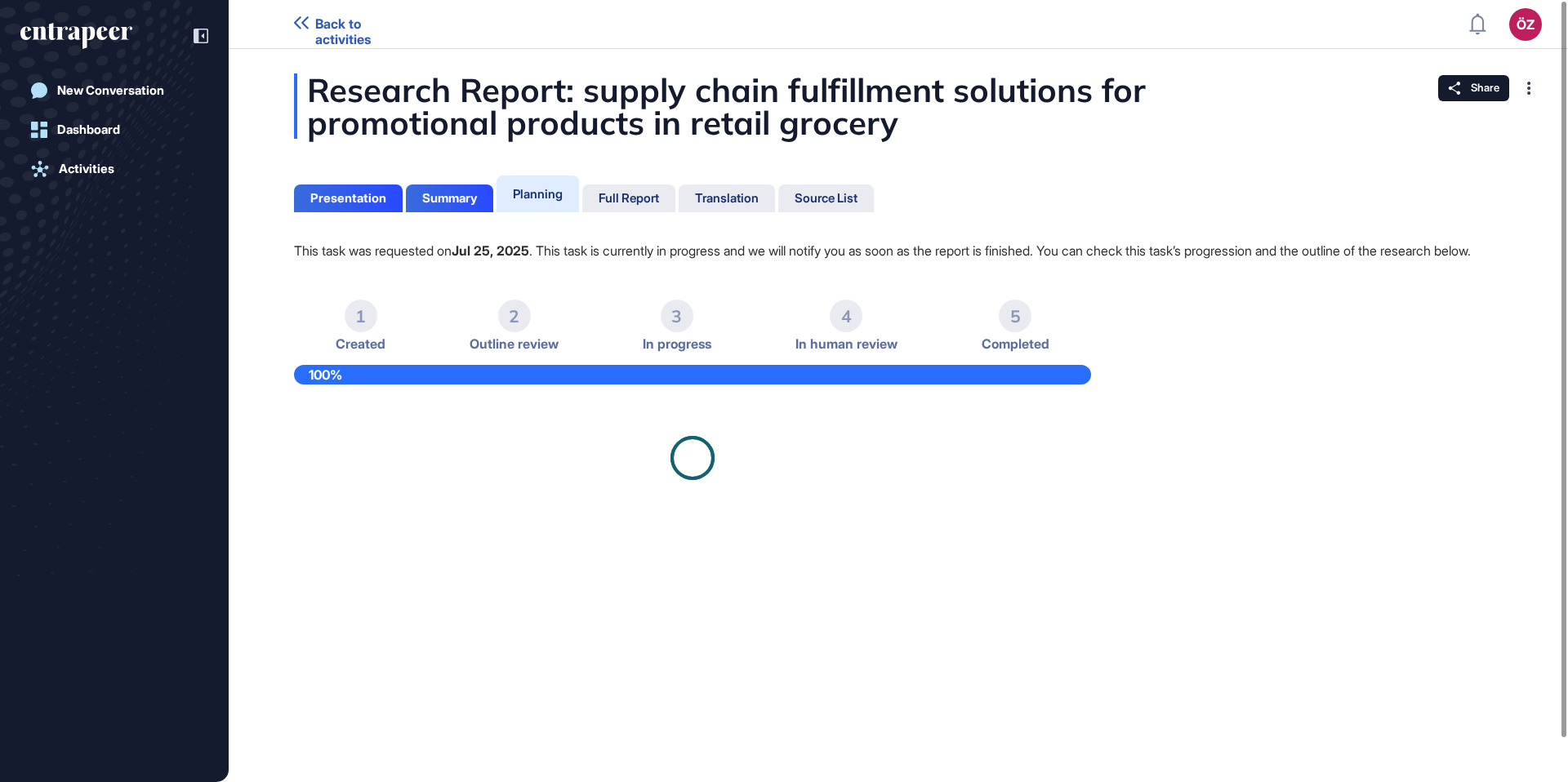 scroll, scrollTop: 2, scrollLeft: 0, axis: vertical 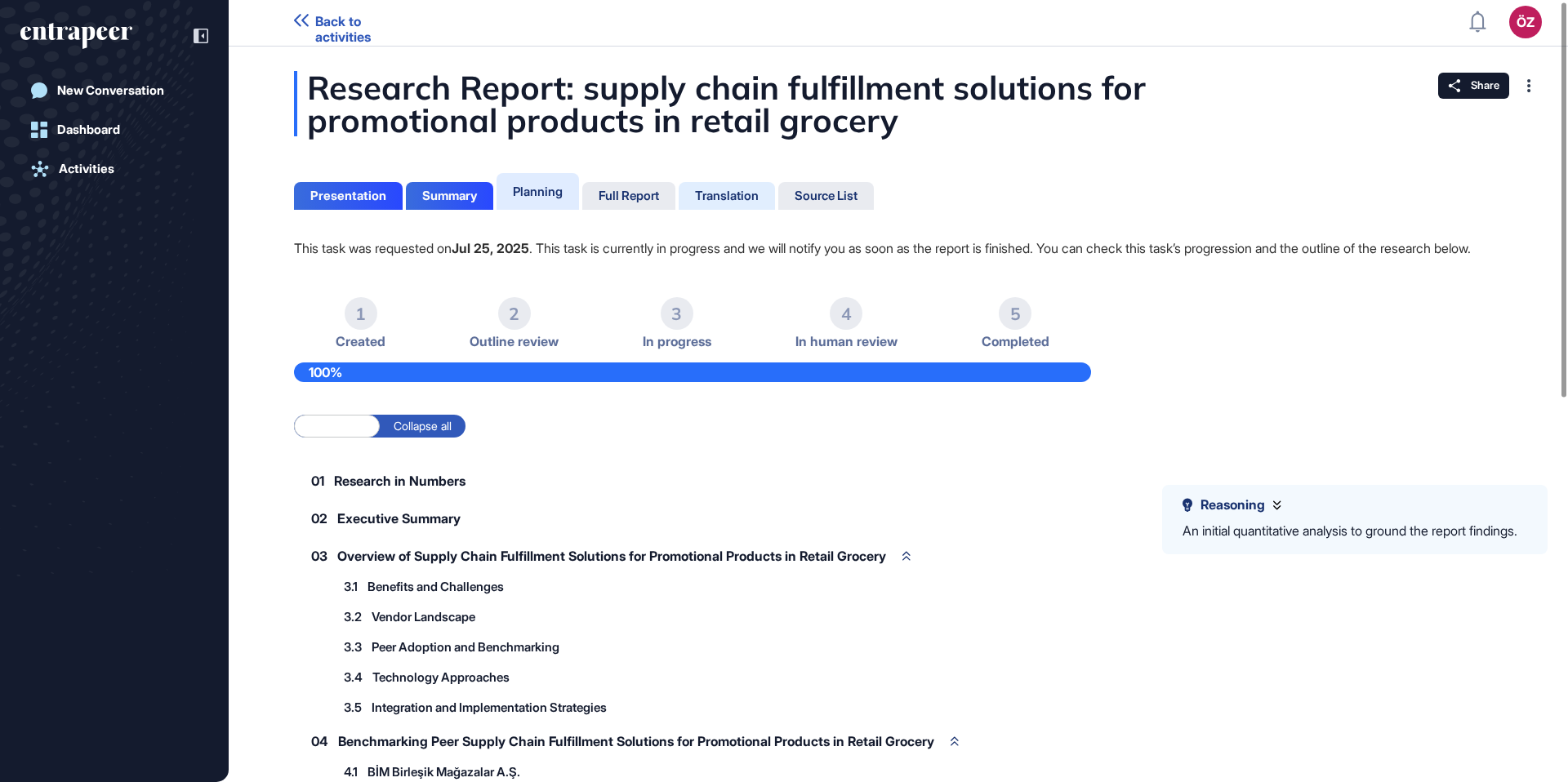 click on "Translation" 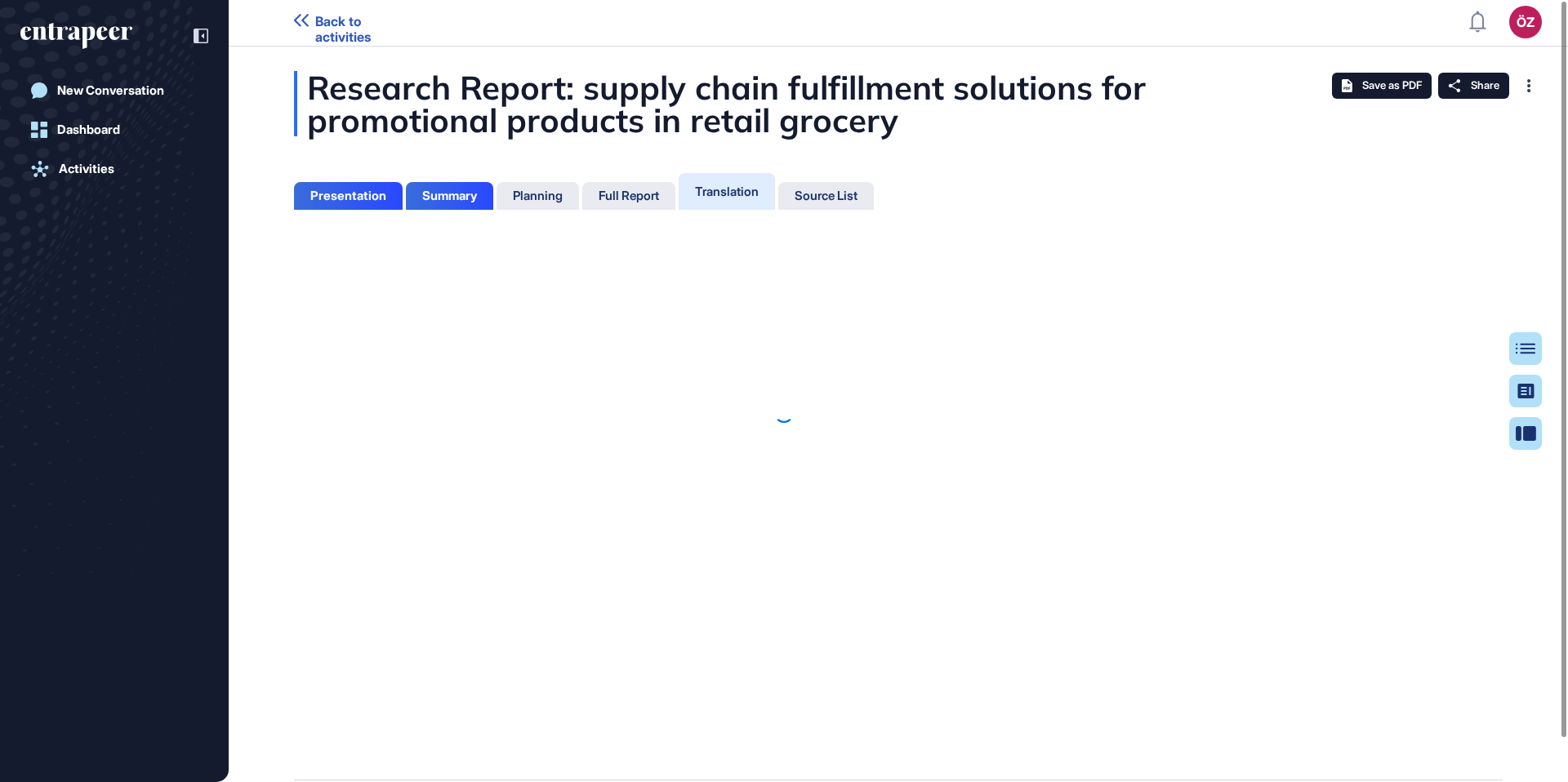 scroll, scrollTop: 0, scrollLeft: 0, axis: both 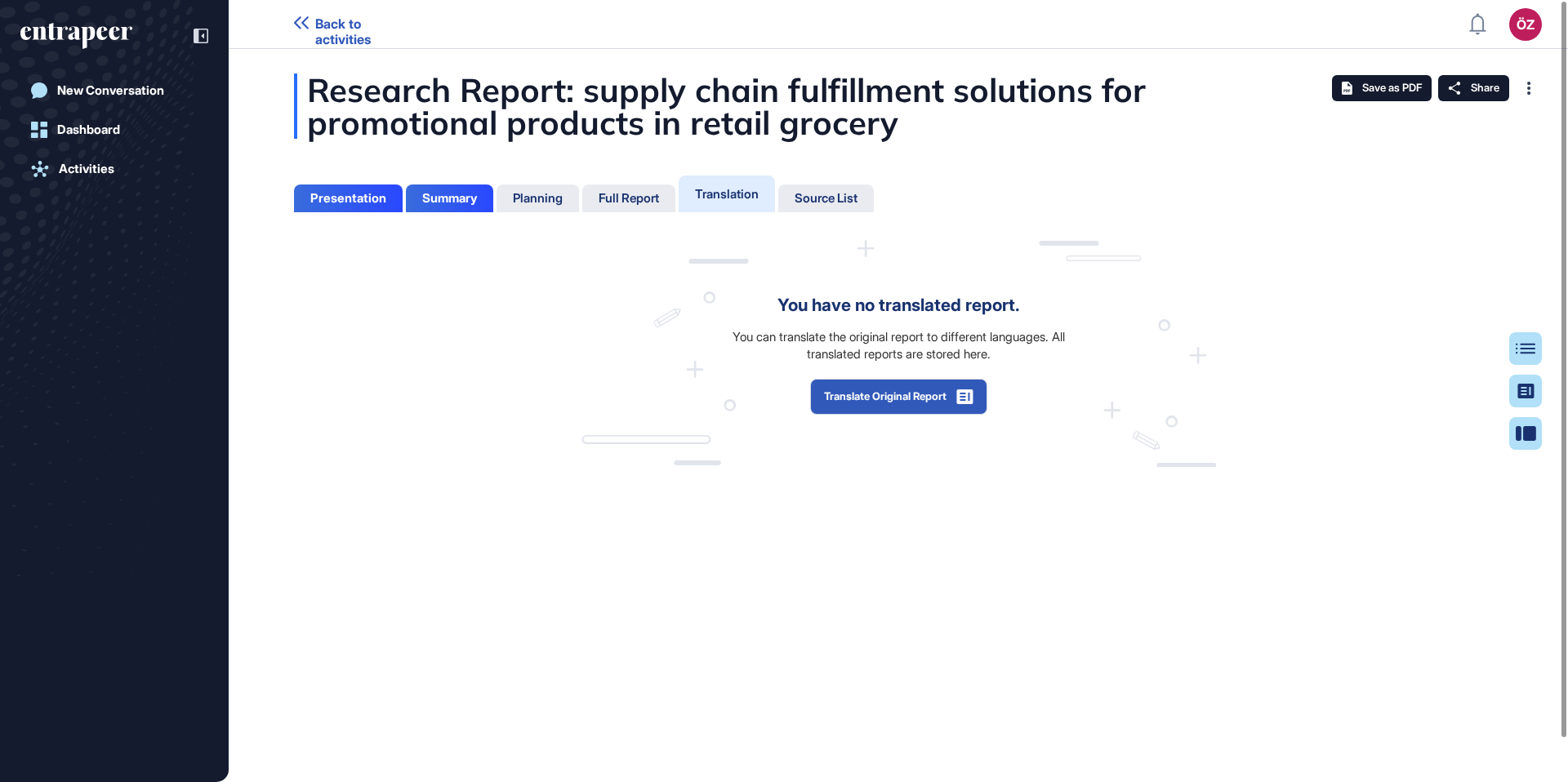 click on "Source List" 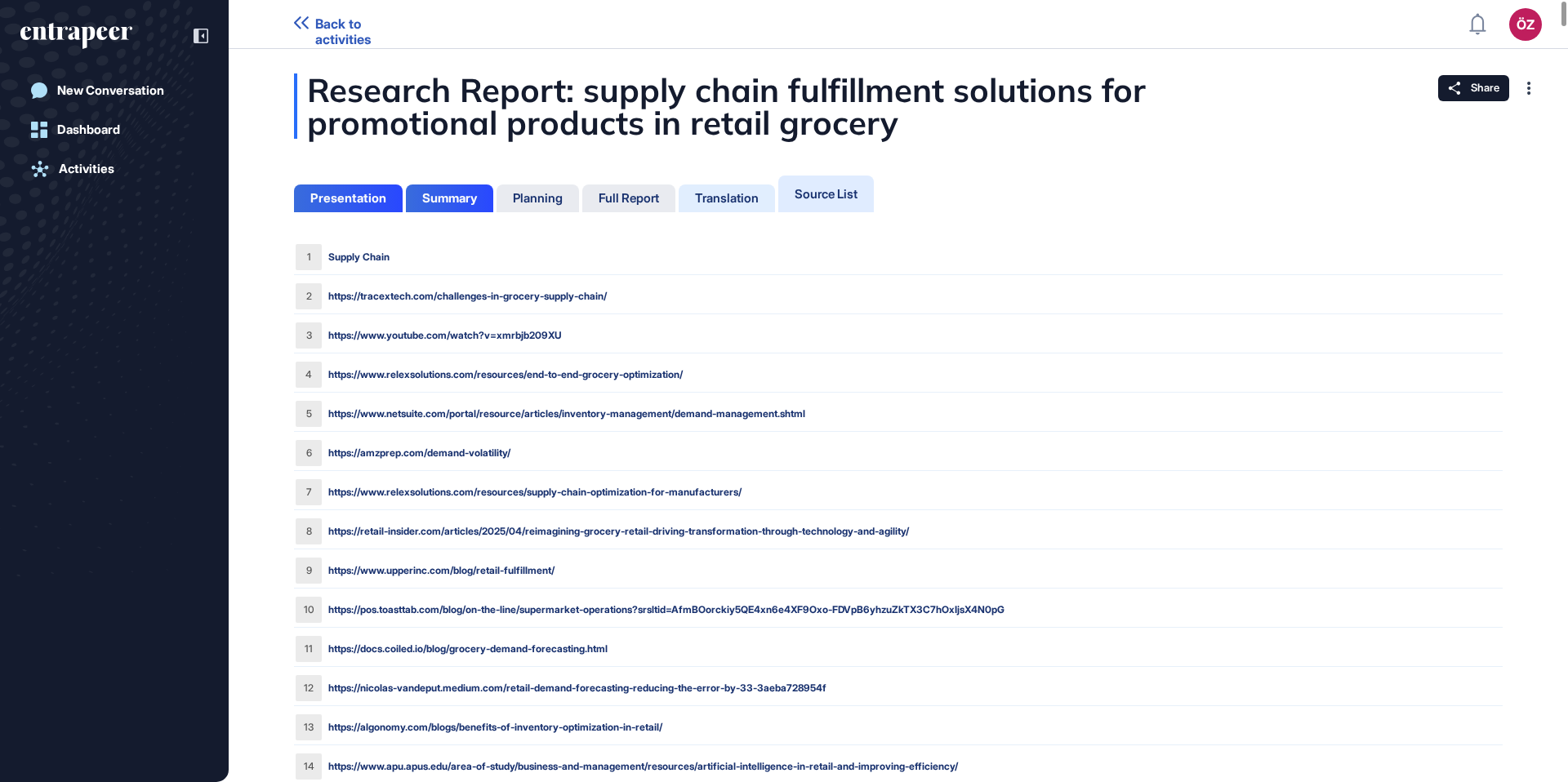 click on "Translation" at bounding box center (727, 198) 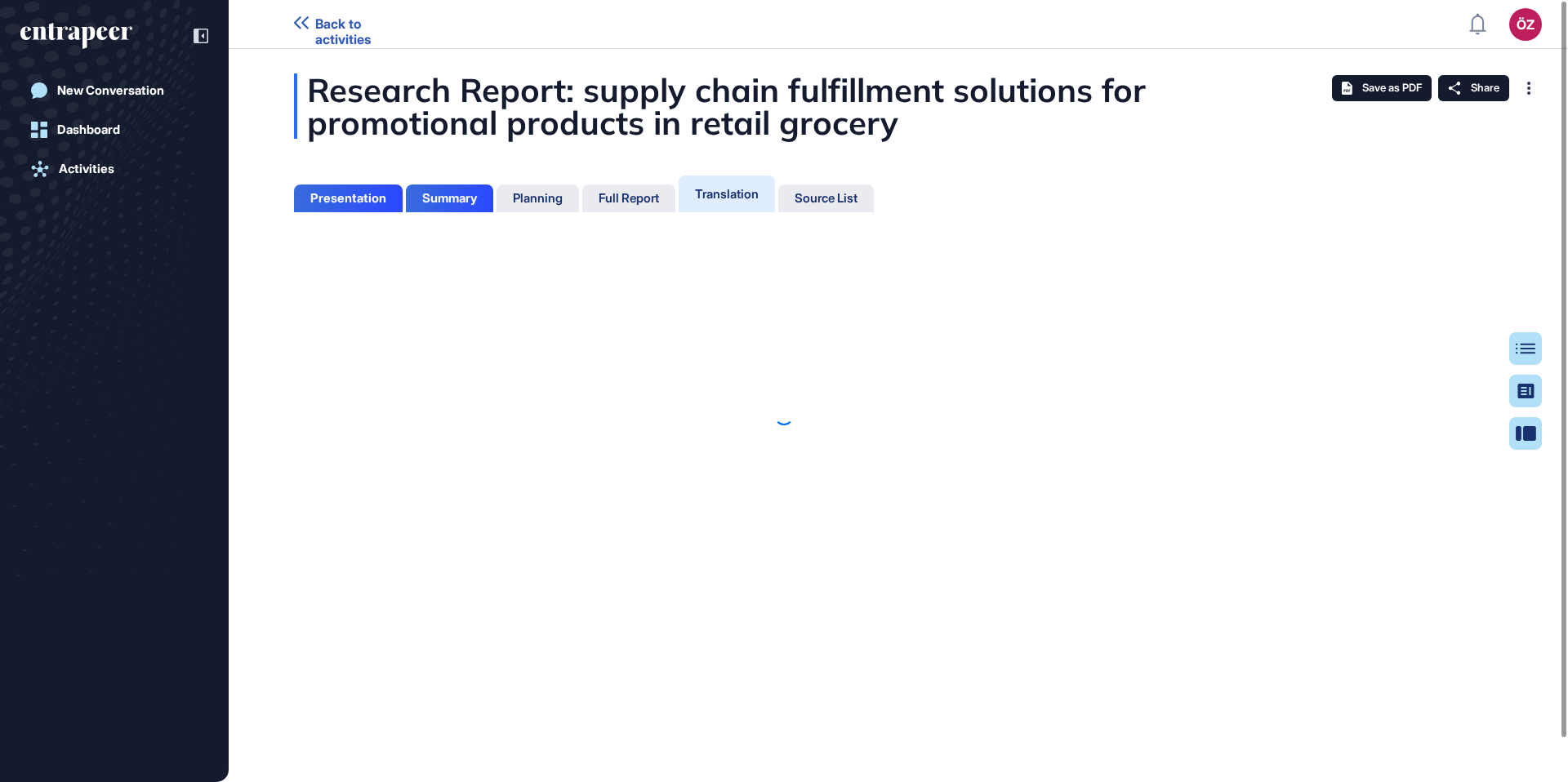 scroll, scrollTop: 700, scrollLeft: 4, axis: both 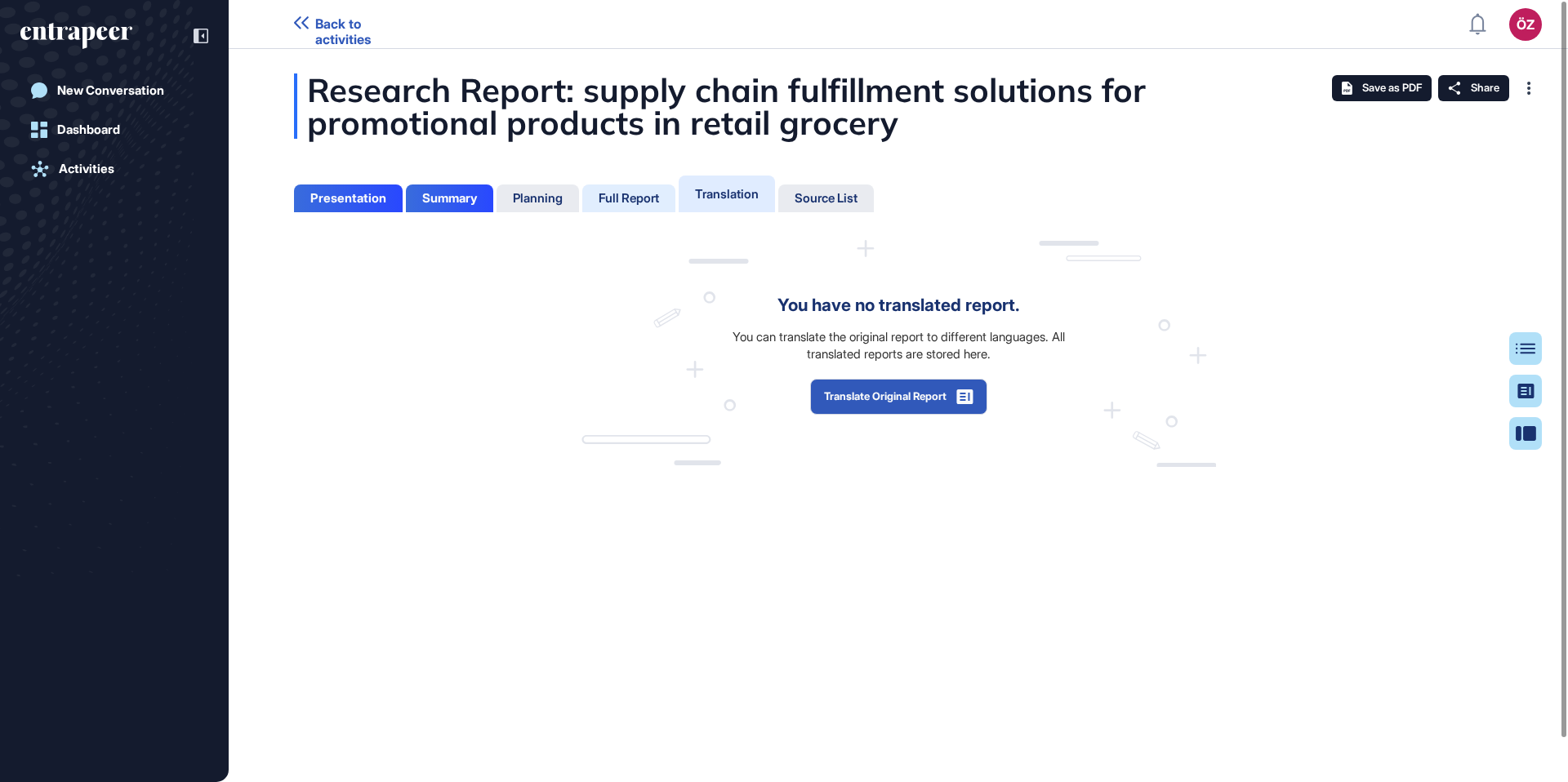 click on "Full Report" at bounding box center (629, 198) 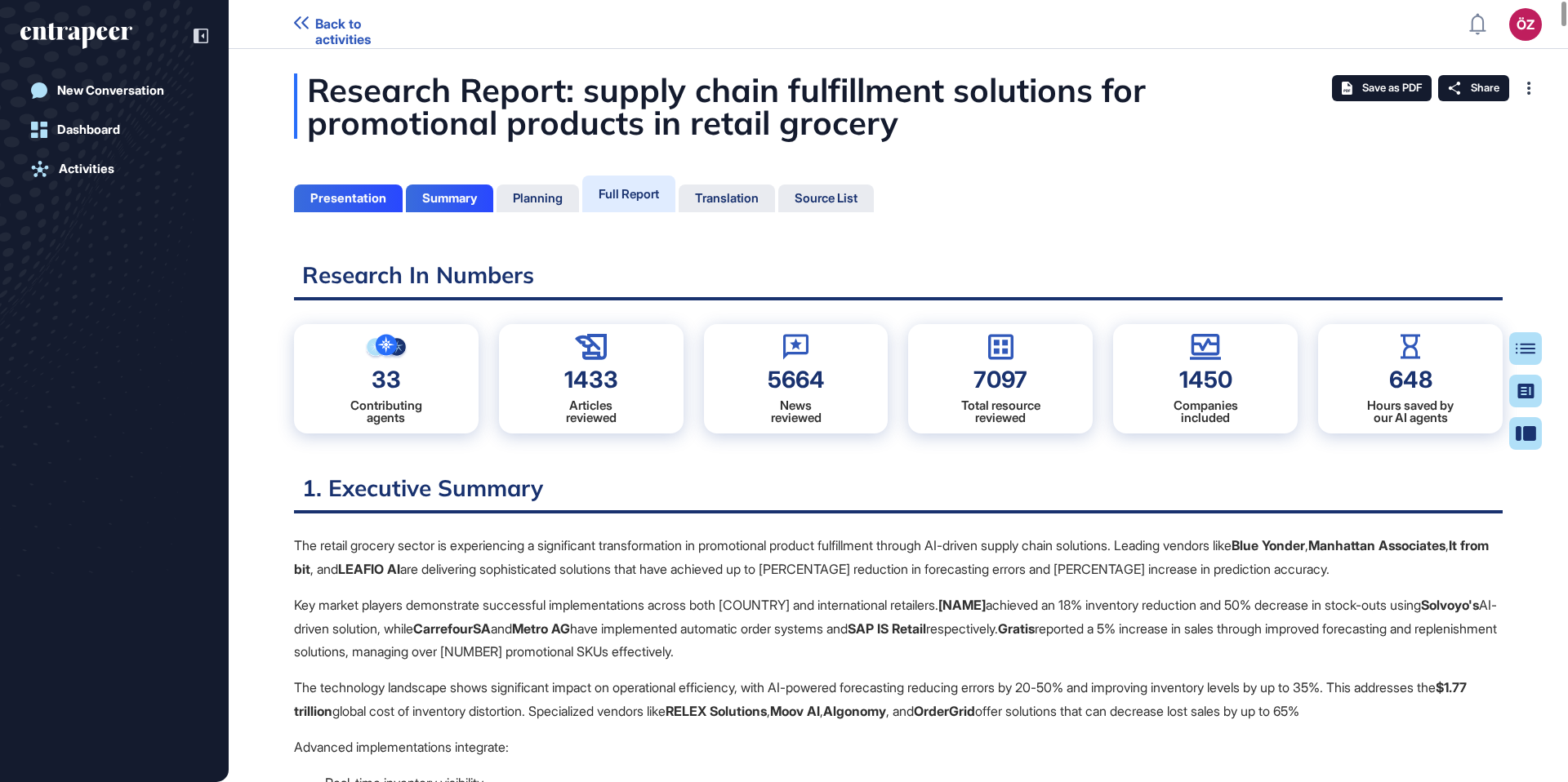 scroll 